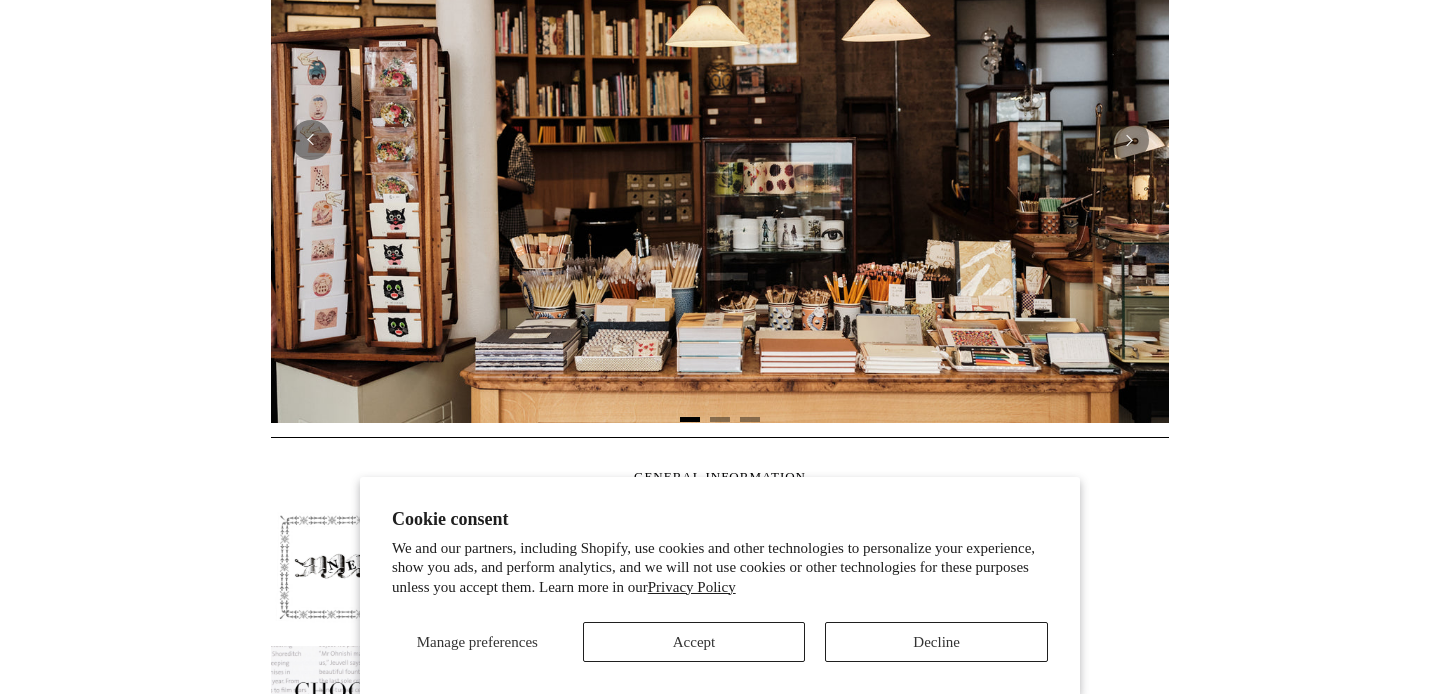 scroll, scrollTop: 730, scrollLeft: 0, axis: vertical 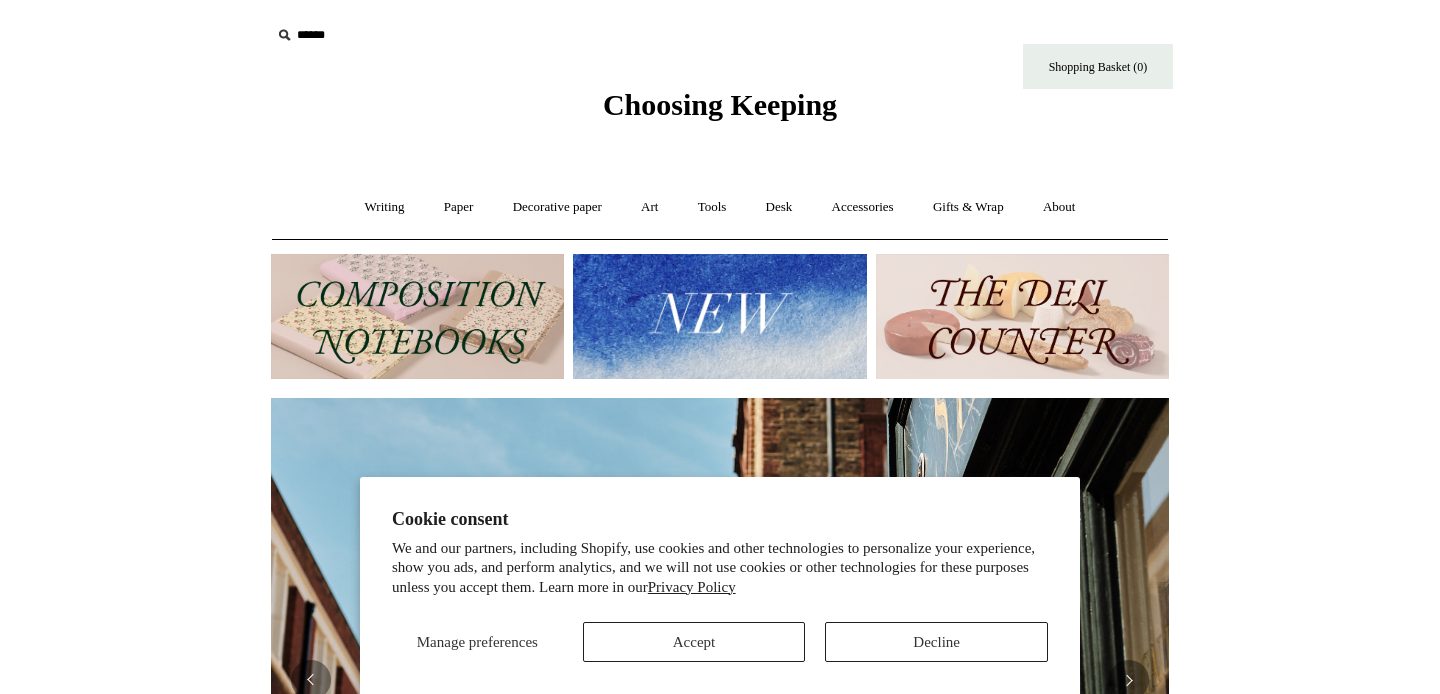 click at bounding box center [1022, 316] 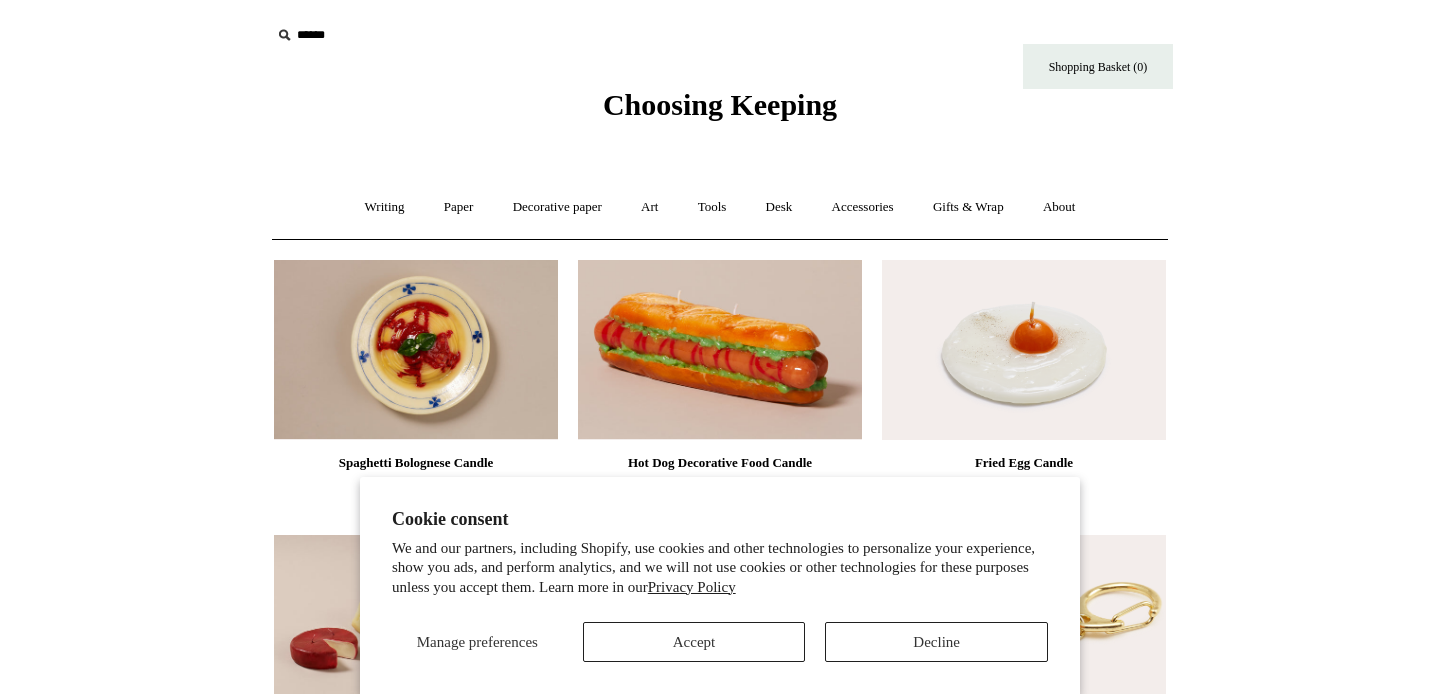 scroll, scrollTop: 0, scrollLeft: 0, axis: both 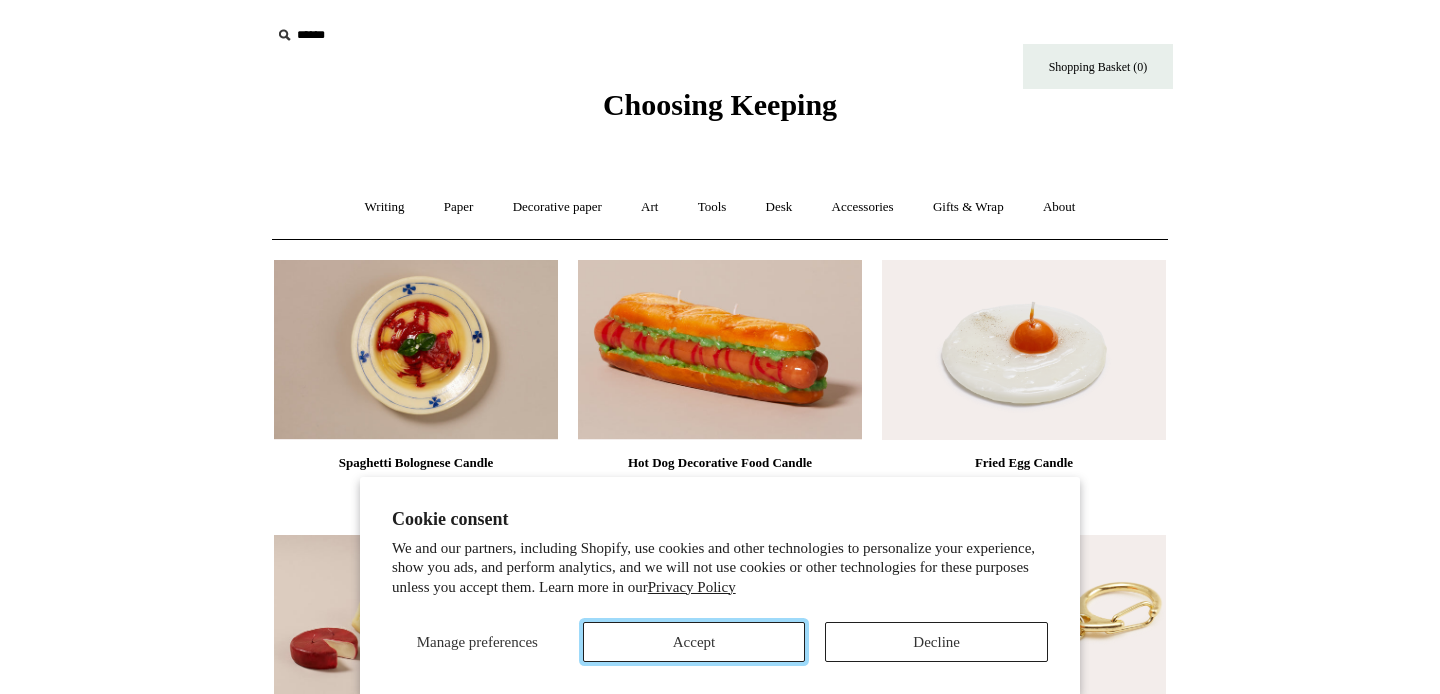 click on "Accept" at bounding box center [694, 642] 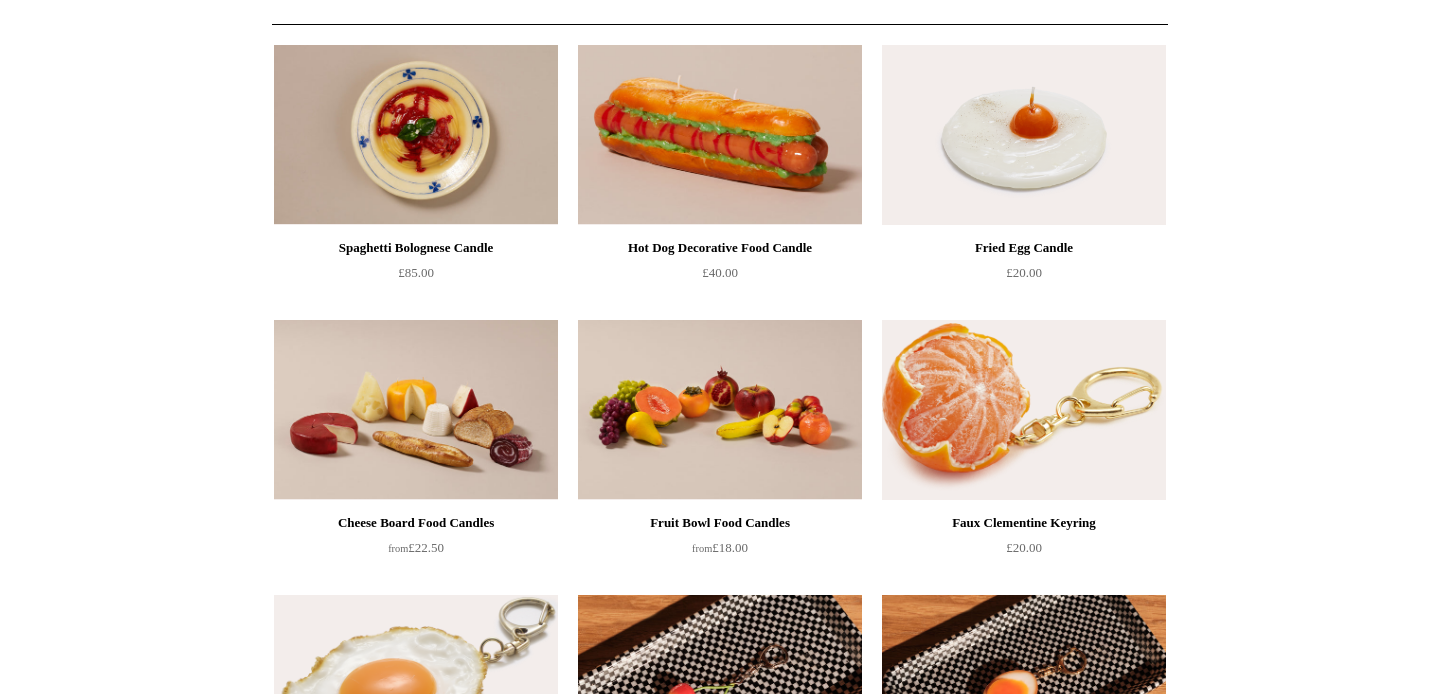scroll, scrollTop: 0, scrollLeft: 0, axis: both 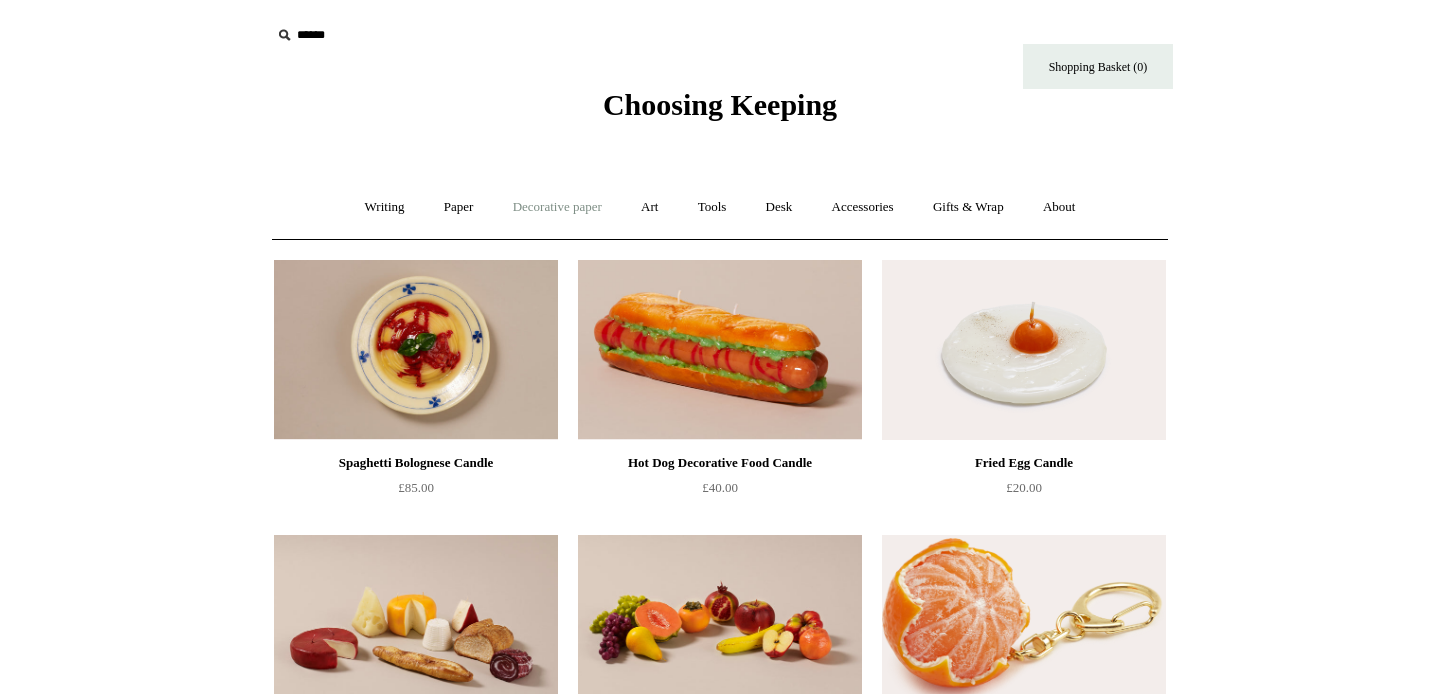 click on "Decorative paper +" at bounding box center [557, 207] 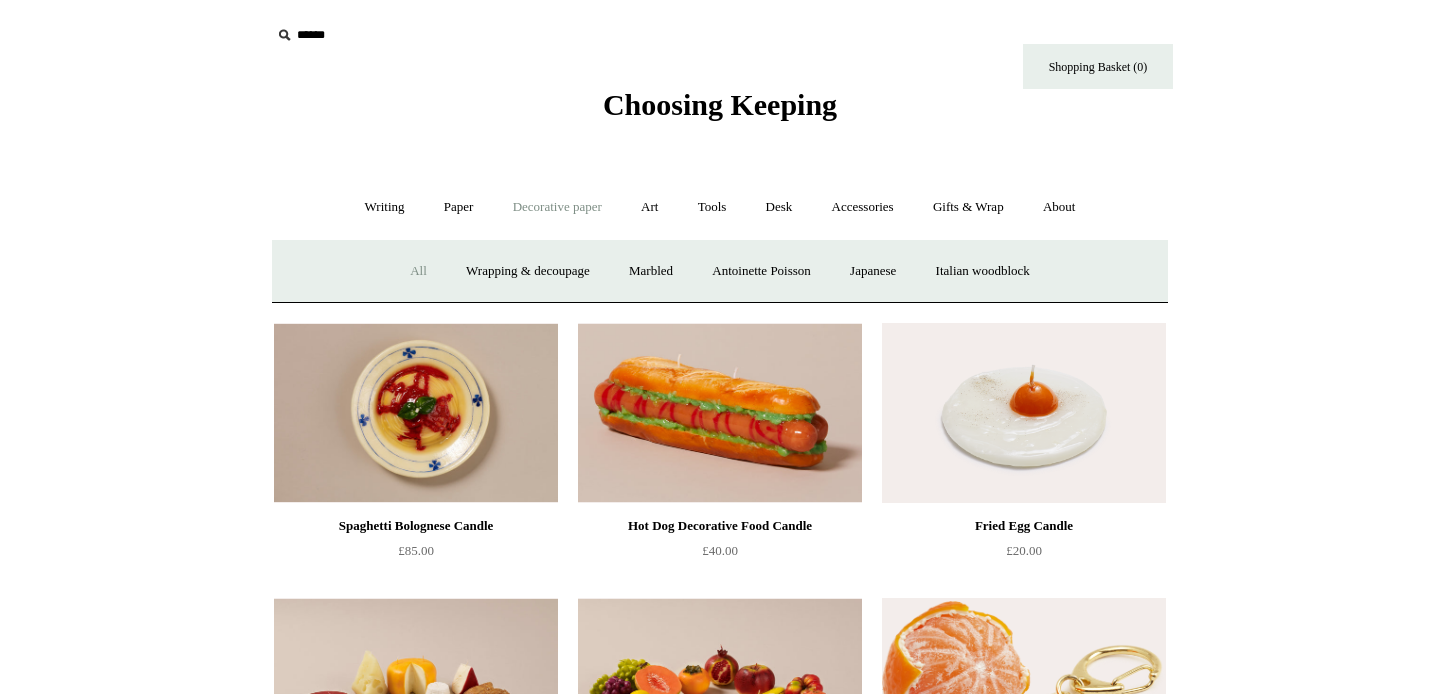click on "All" at bounding box center [418, 271] 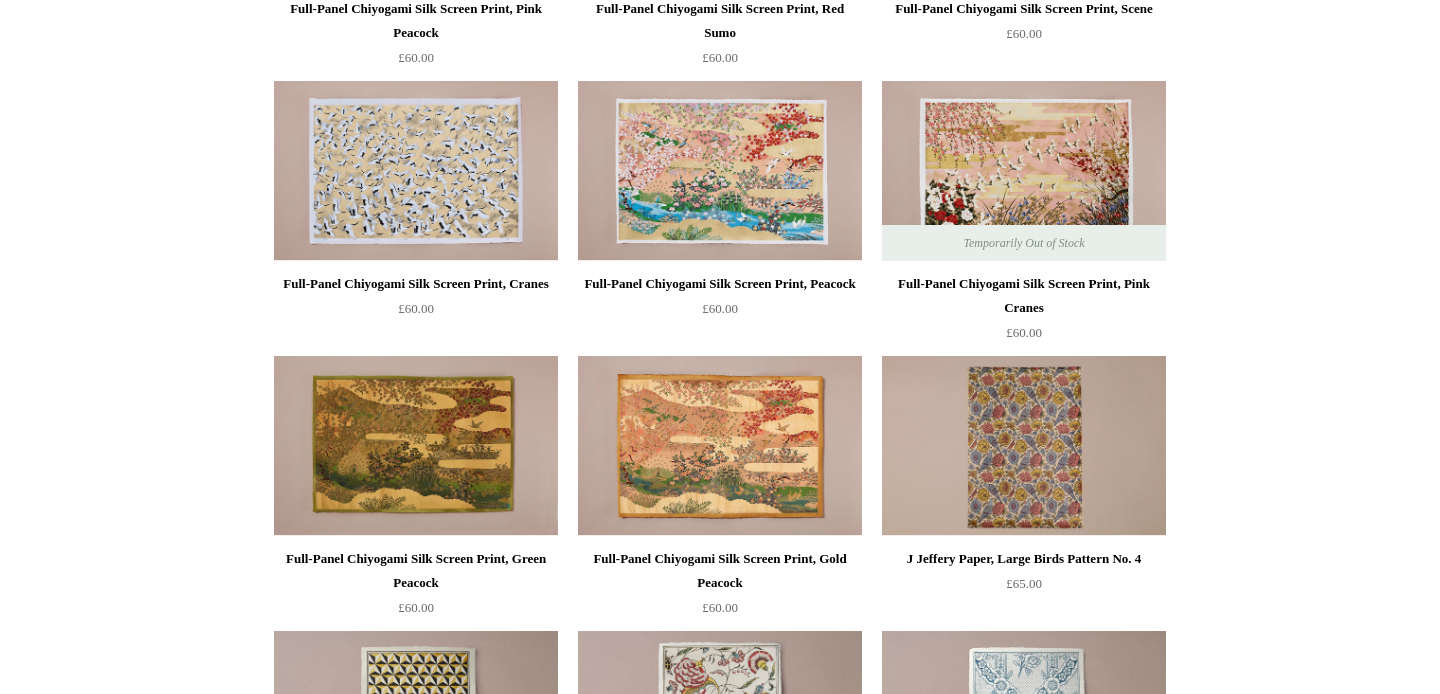 scroll, scrollTop: 0, scrollLeft: 0, axis: both 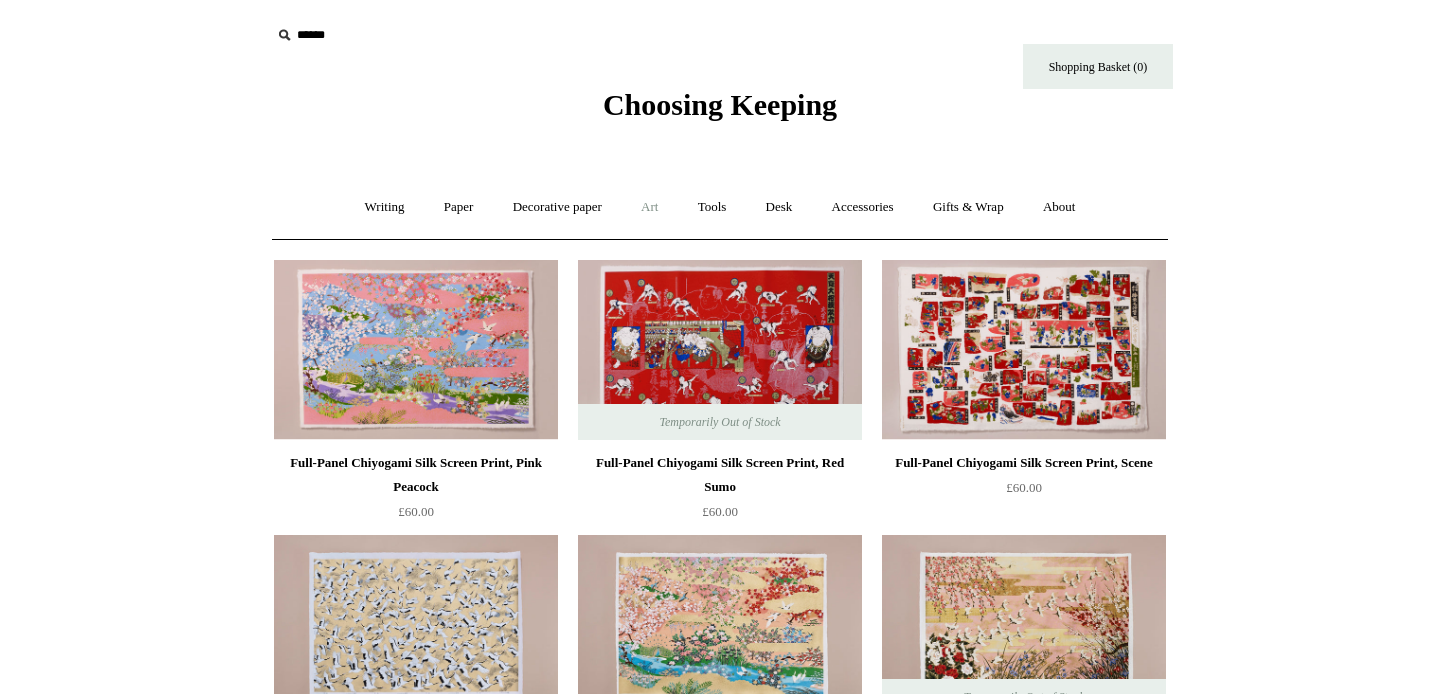 click on "Art +" at bounding box center [649, 207] 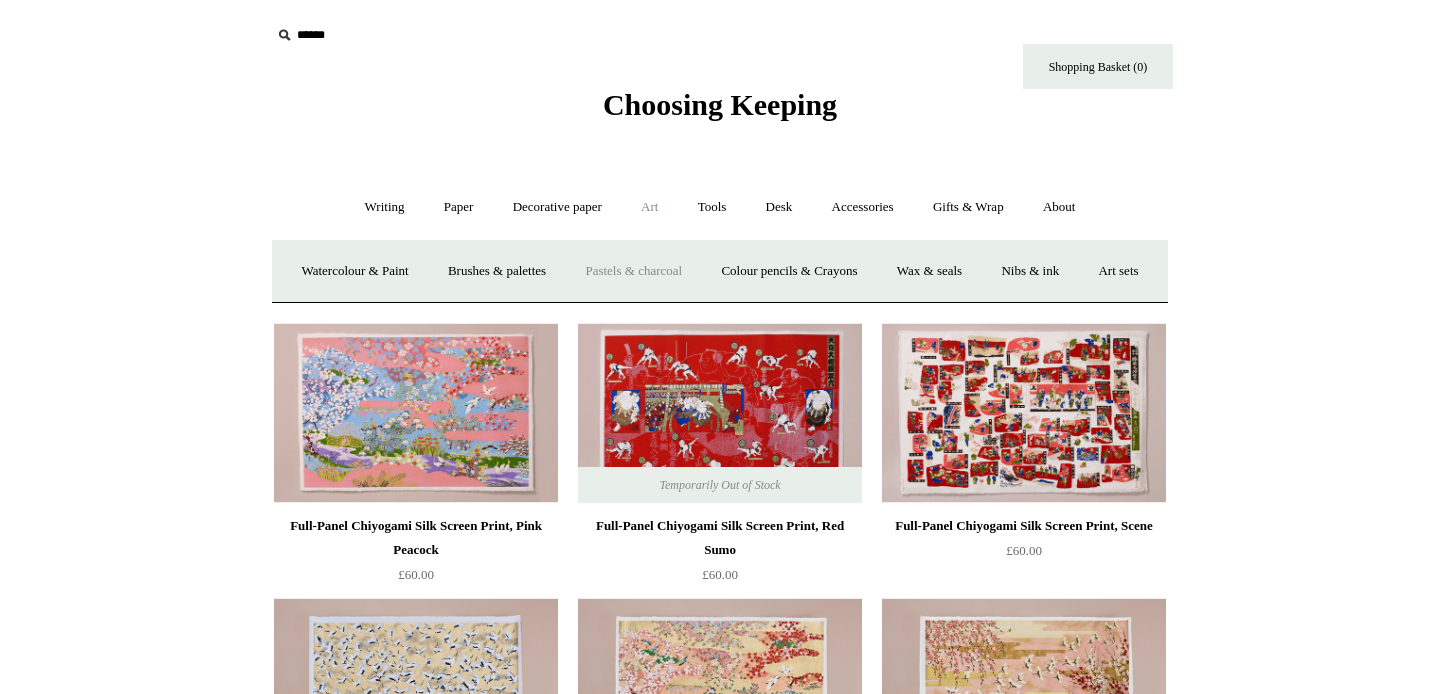 click on "Pastels & charcoal" at bounding box center [633, 271] 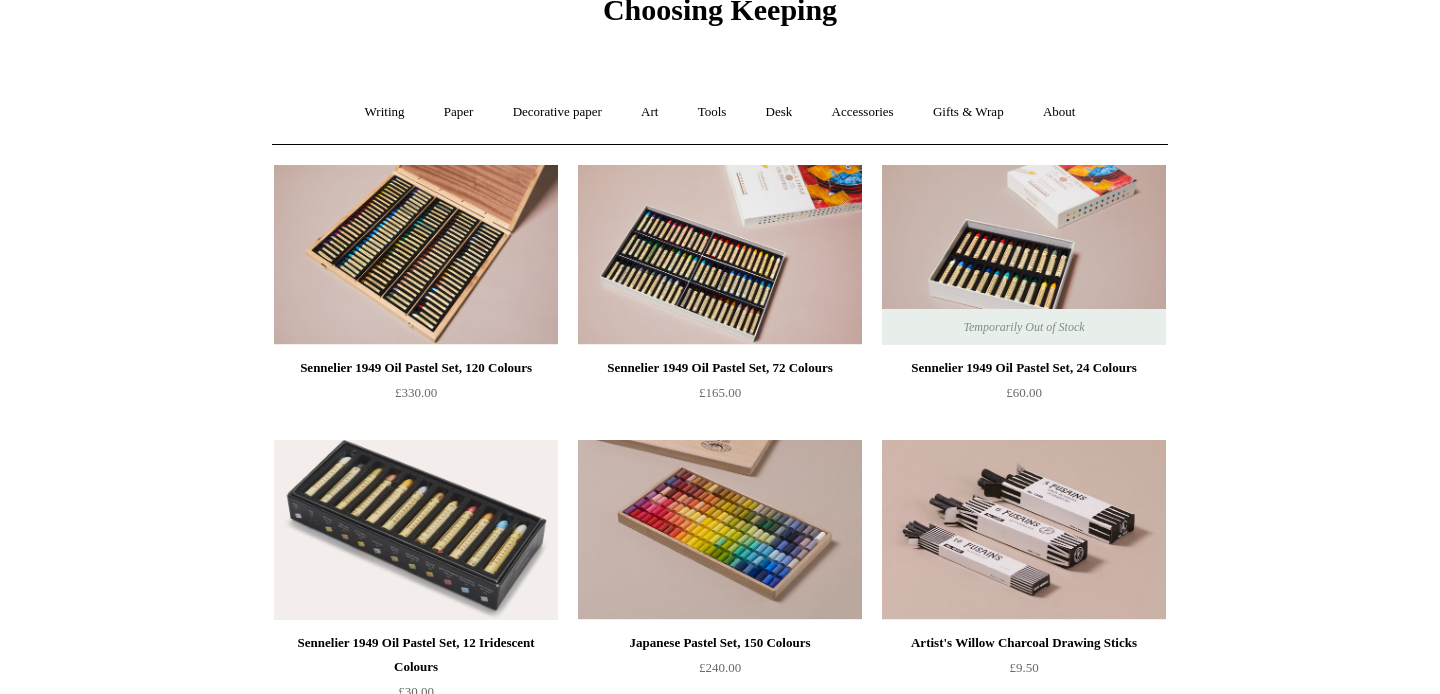 scroll, scrollTop: 0, scrollLeft: 0, axis: both 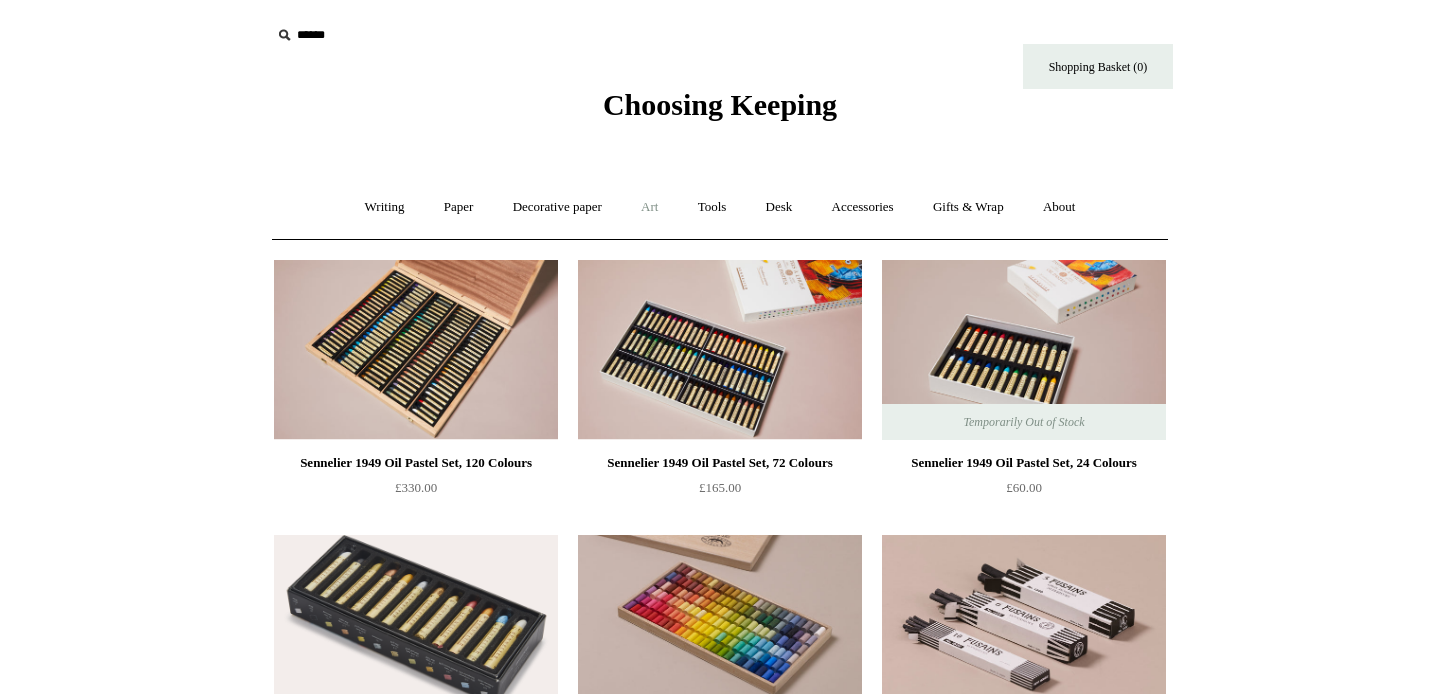 click on "Art +" at bounding box center [649, 207] 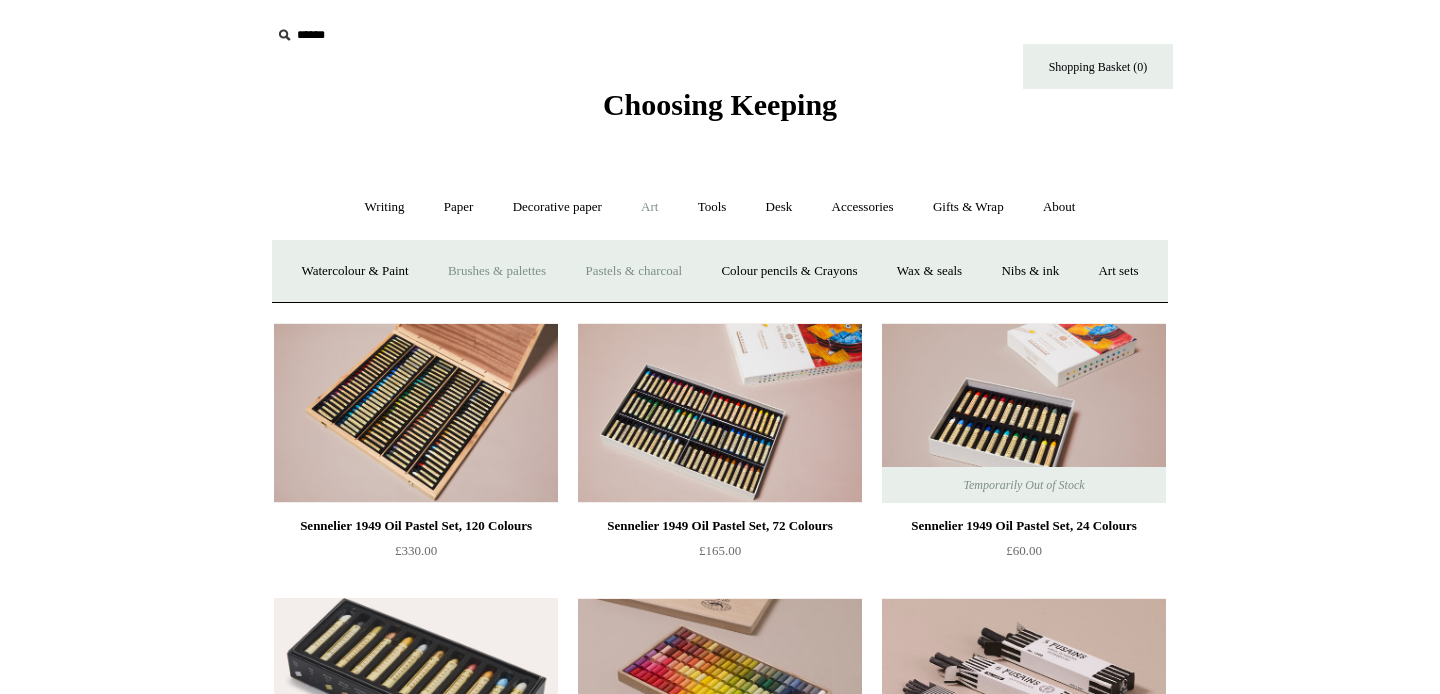 click on "Brushes & palettes" at bounding box center (497, 271) 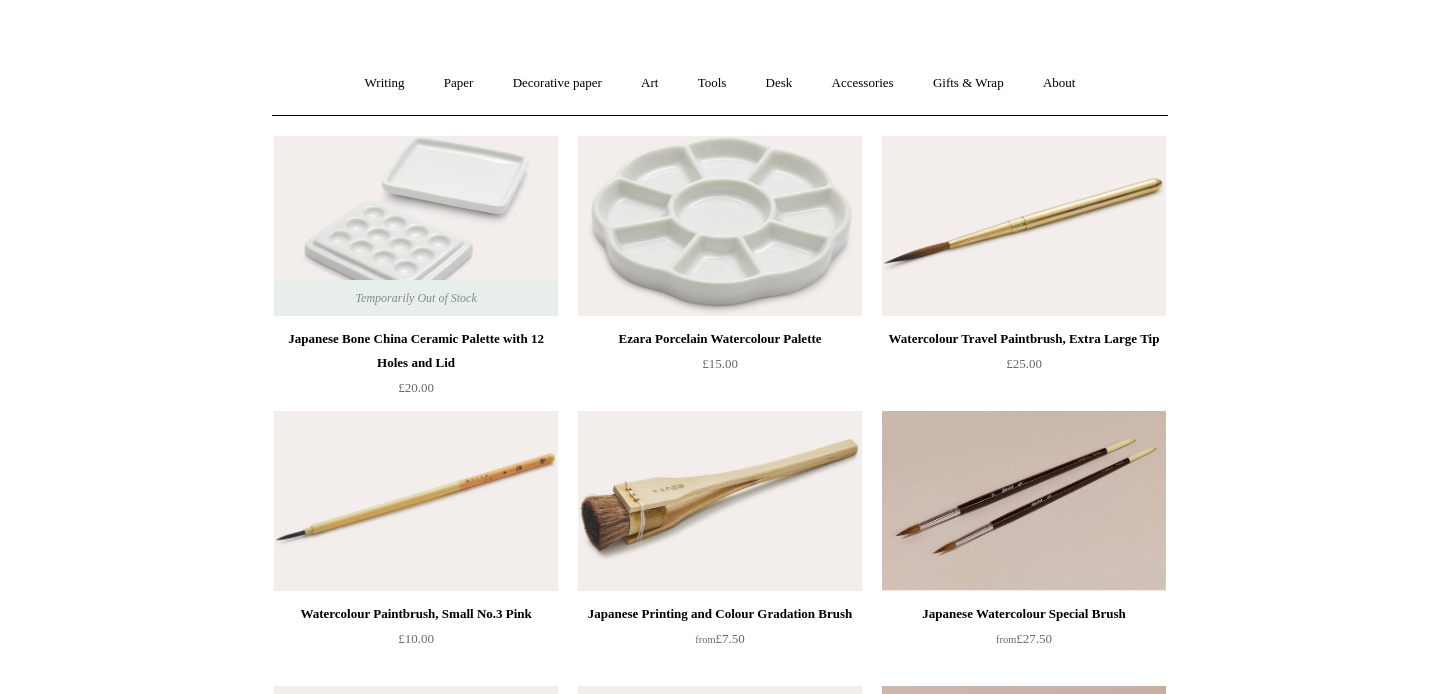 scroll, scrollTop: 0, scrollLeft: 0, axis: both 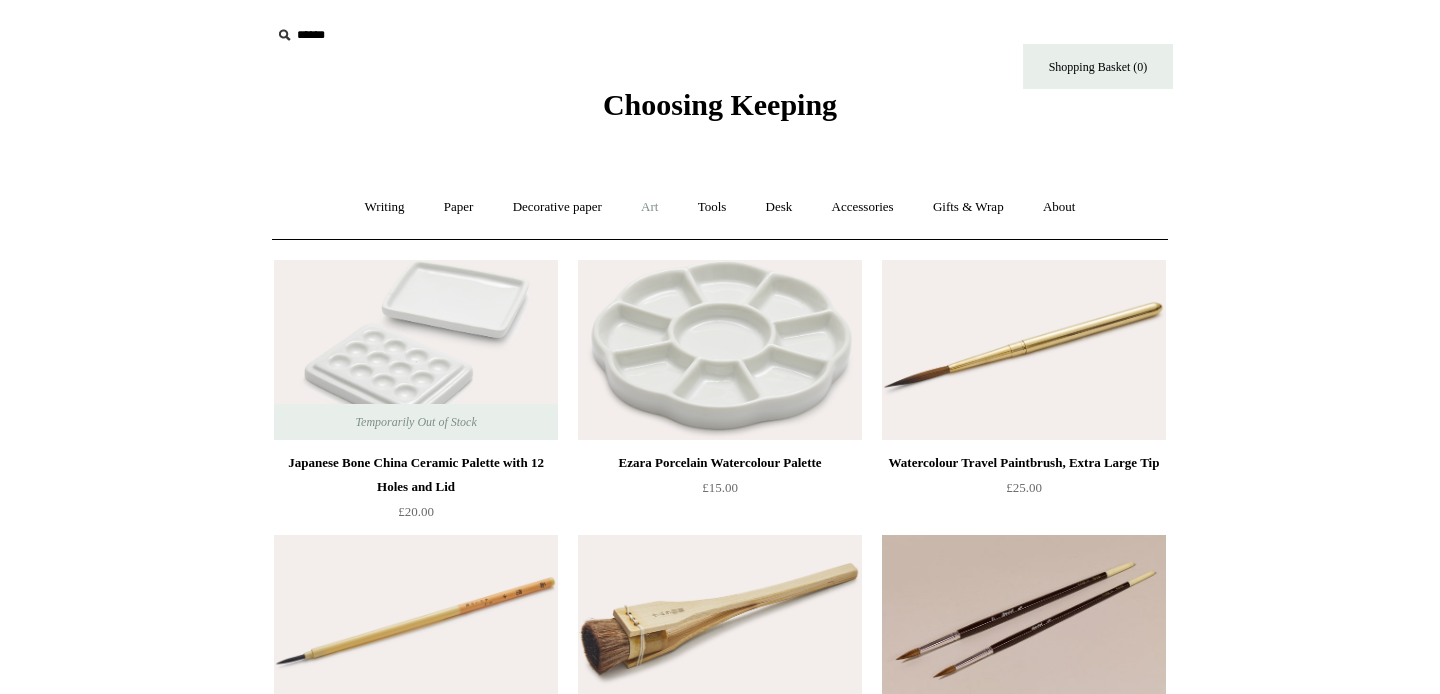 click on "Art +" at bounding box center (649, 207) 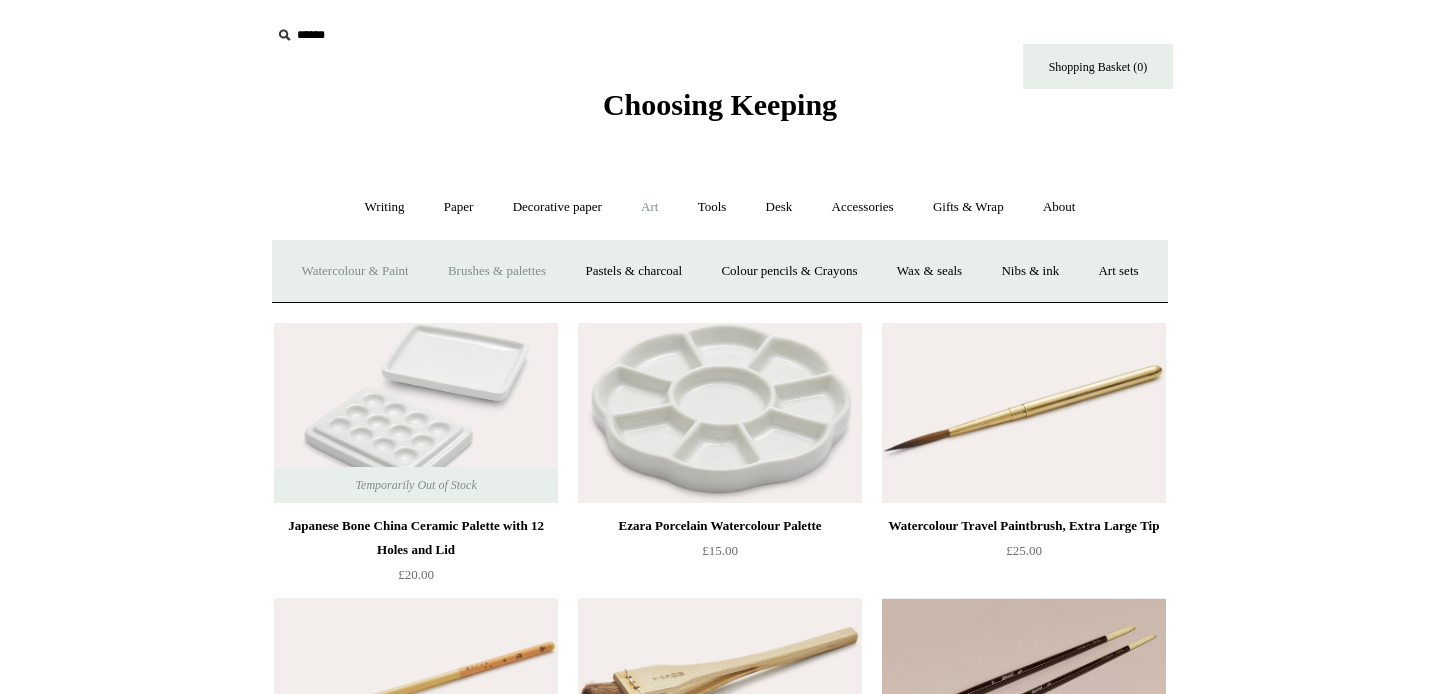 click on "Watercolour & Paint" at bounding box center (354, 271) 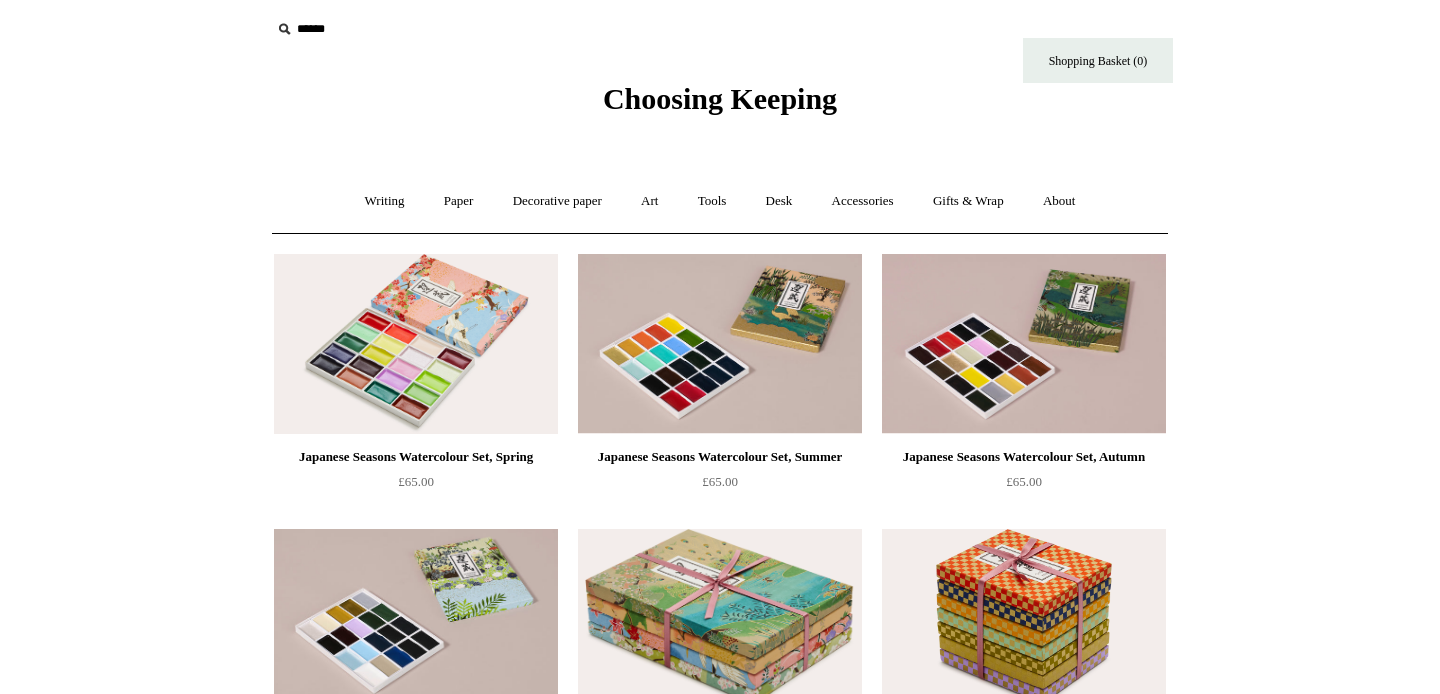 scroll, scrollTop: 0, scrollLeft: 0, axis: both 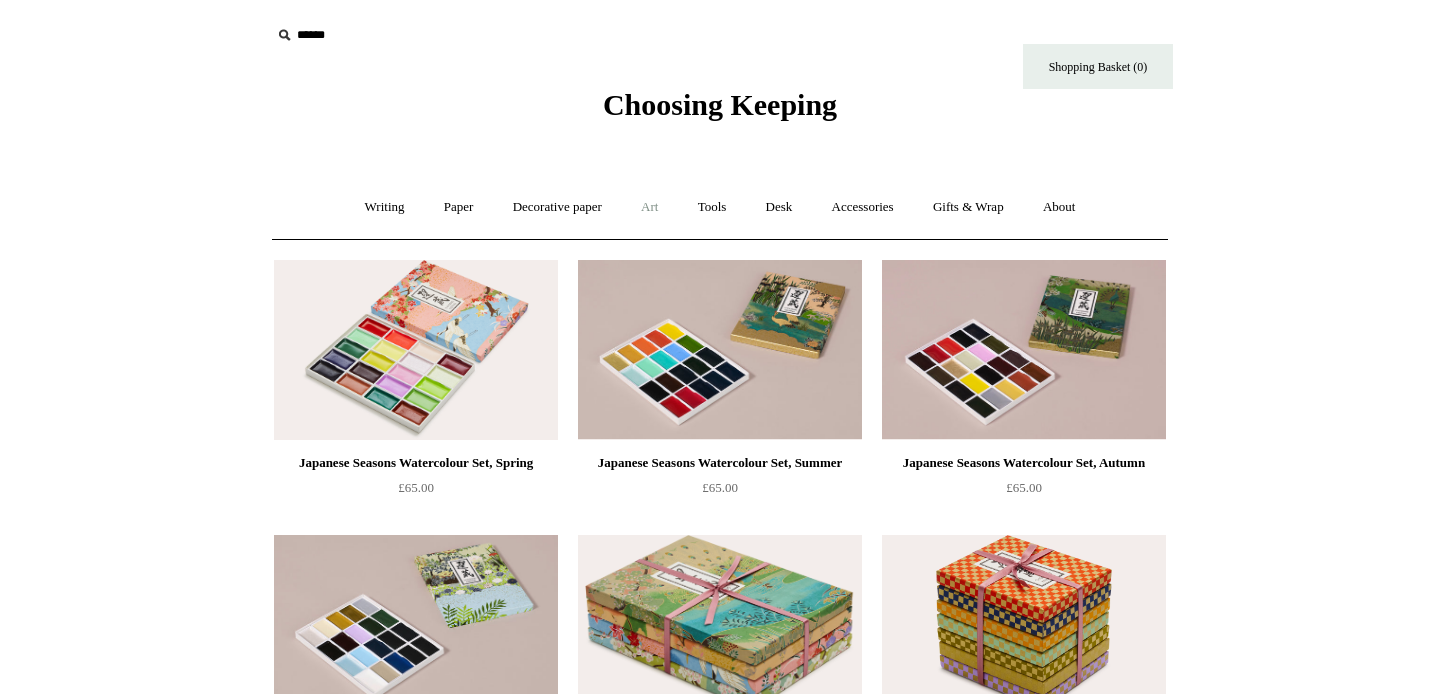 click on "Art +" at bounding box center [649, 207] 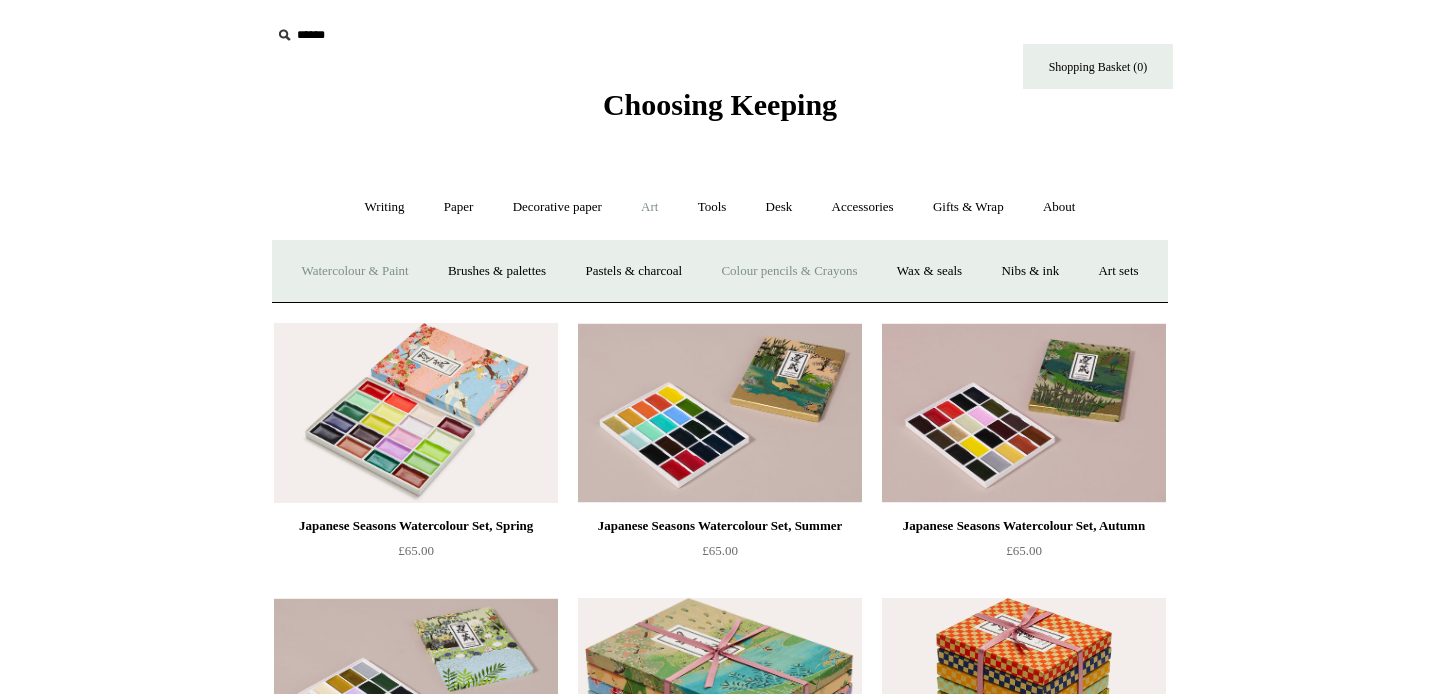 click on "Colour pencils & Crayons" at bounding box center (789, 271) 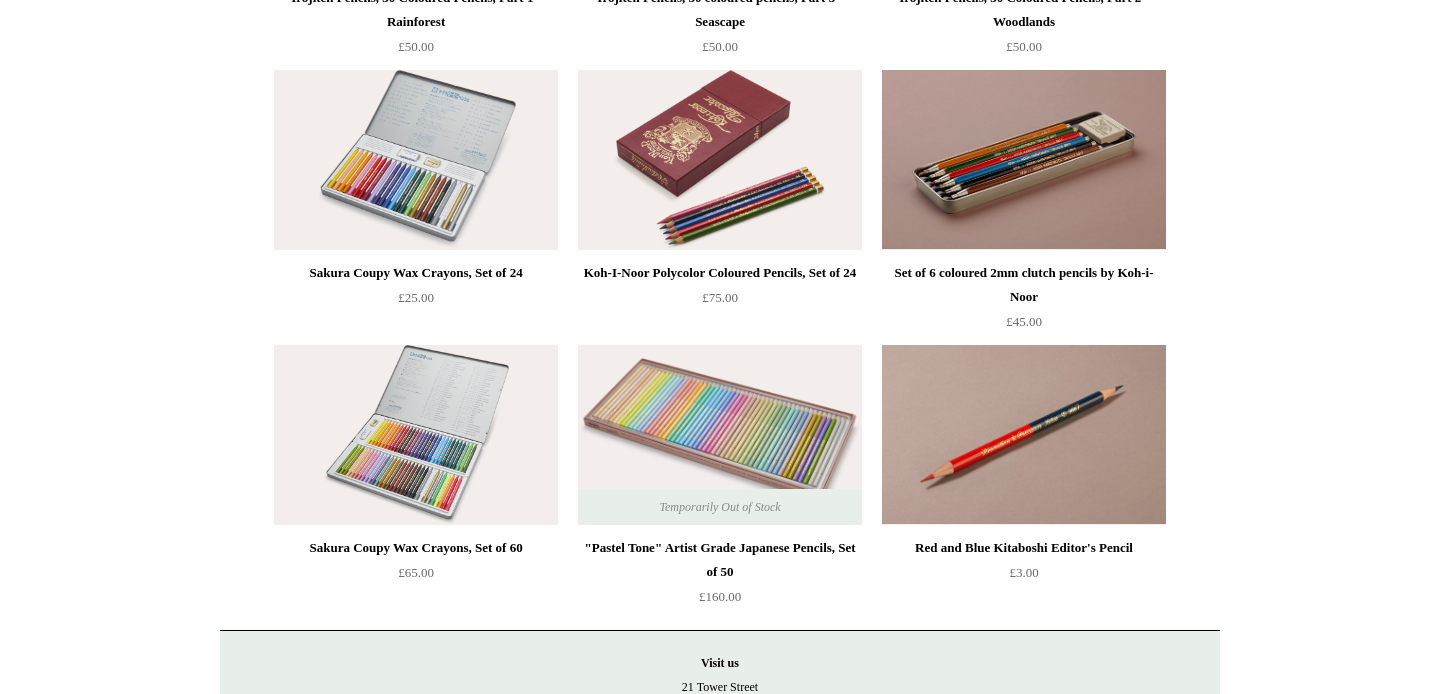 scroll, scrollTop: 0, scrollLeft: 0, axis: both 